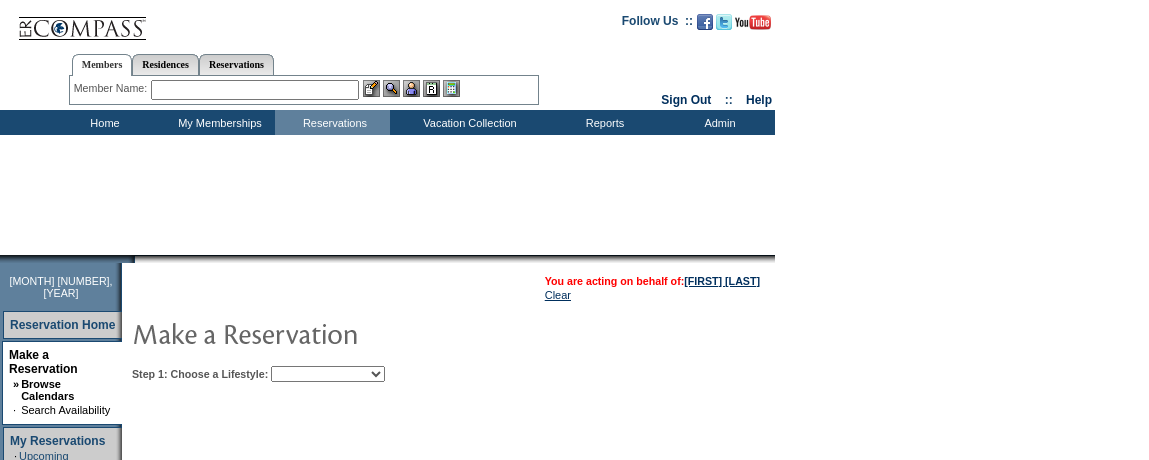scroll, scrollTop: 0, scrollLeft: 0, axis: both 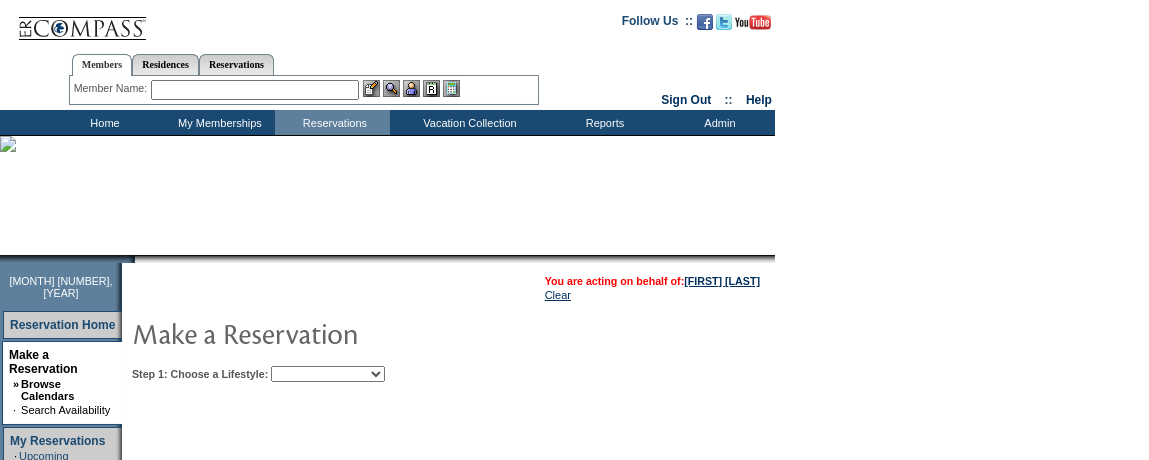 click on "Beach
Leisure
Metropolitan
Mountain
OIAL for Adventure
OIAL for Couples
OIAL for Families
Once in a Lifetime" at bounding box center (328, 374) 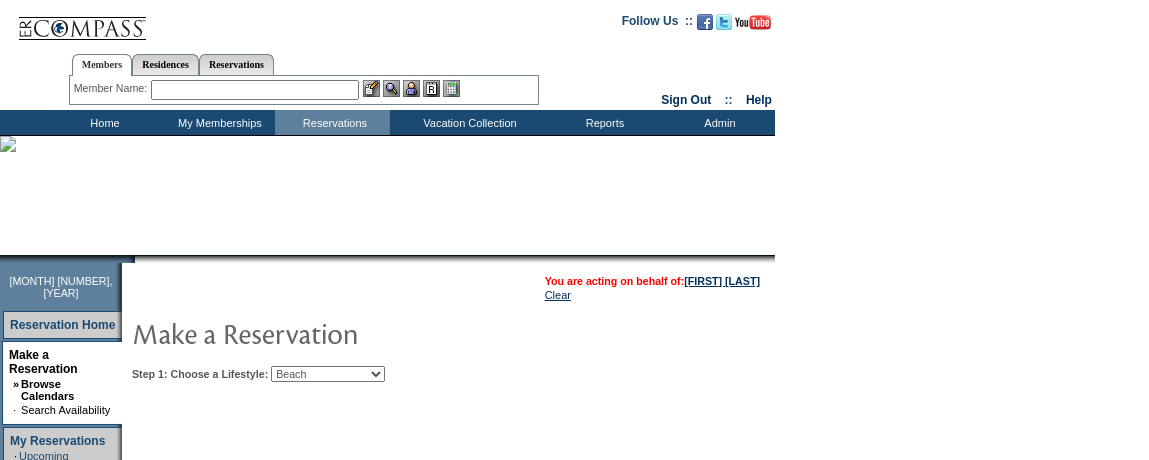click on "Beach
Leisure
Metropolitan
Mountain
OIAL for Adventure
OIAL for Couples
OIAL for Families
Once in a Lifetime" at bounding box center (328, 374) 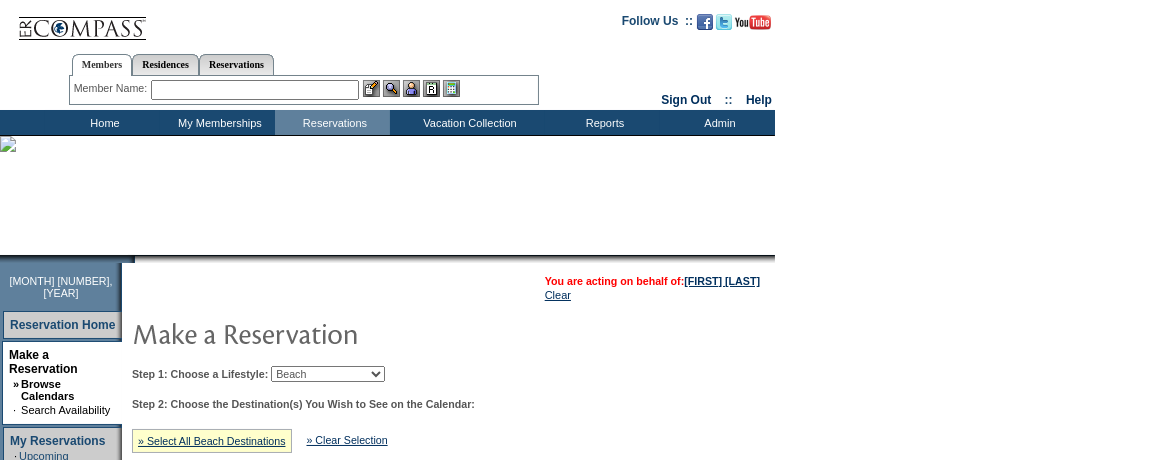 scroll, scrollTop: 403, scrollLeft: 0, axis: vertical 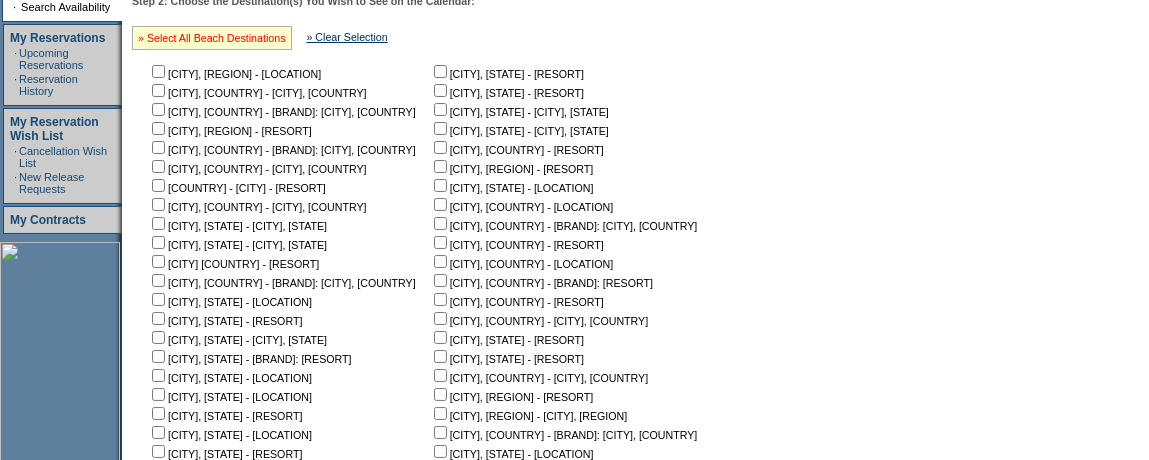 click on "» Select All Beach Destinations" at bounding box center [212, 38] 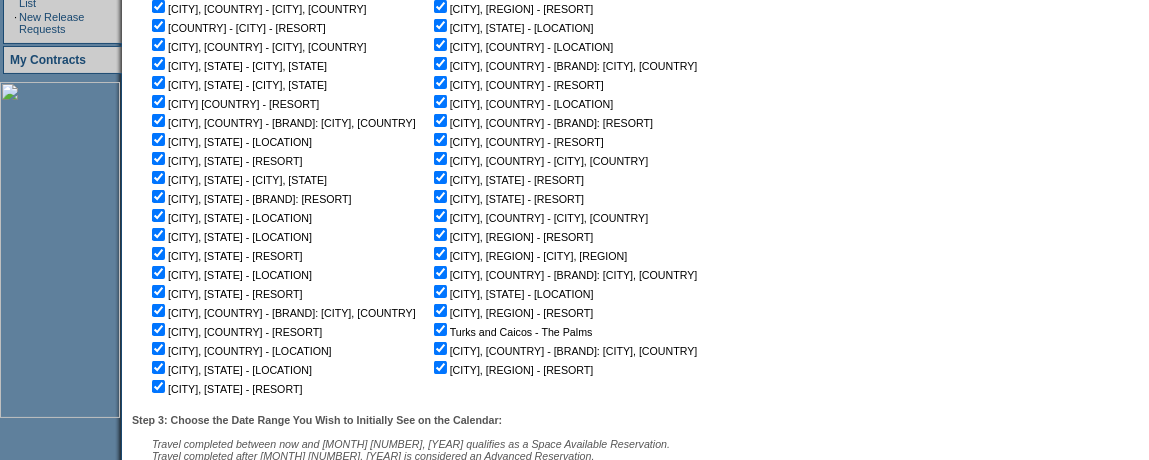 scroll, scrollTop: 749, scrollLeft: 0, axis: vertical 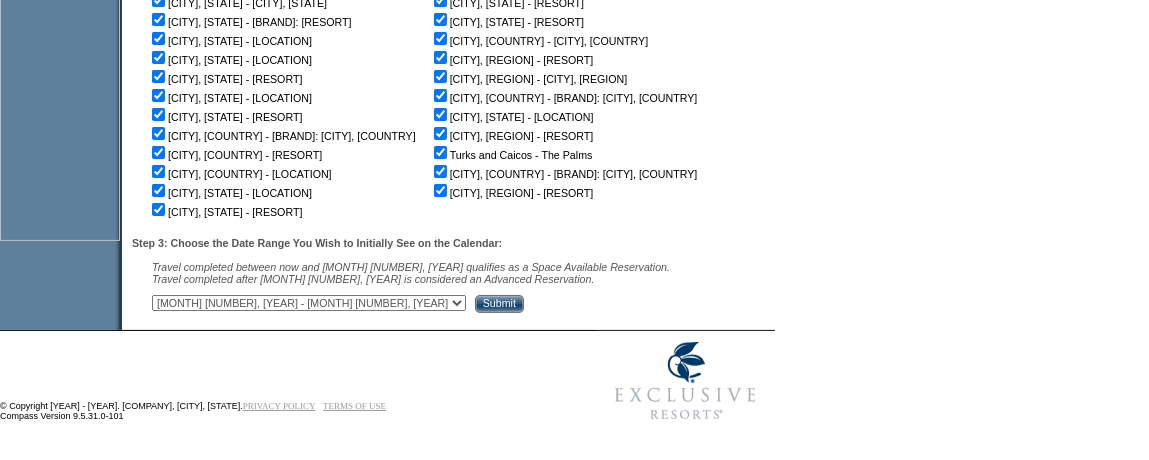 click on "Submit" at bounding box center (499, 304) 